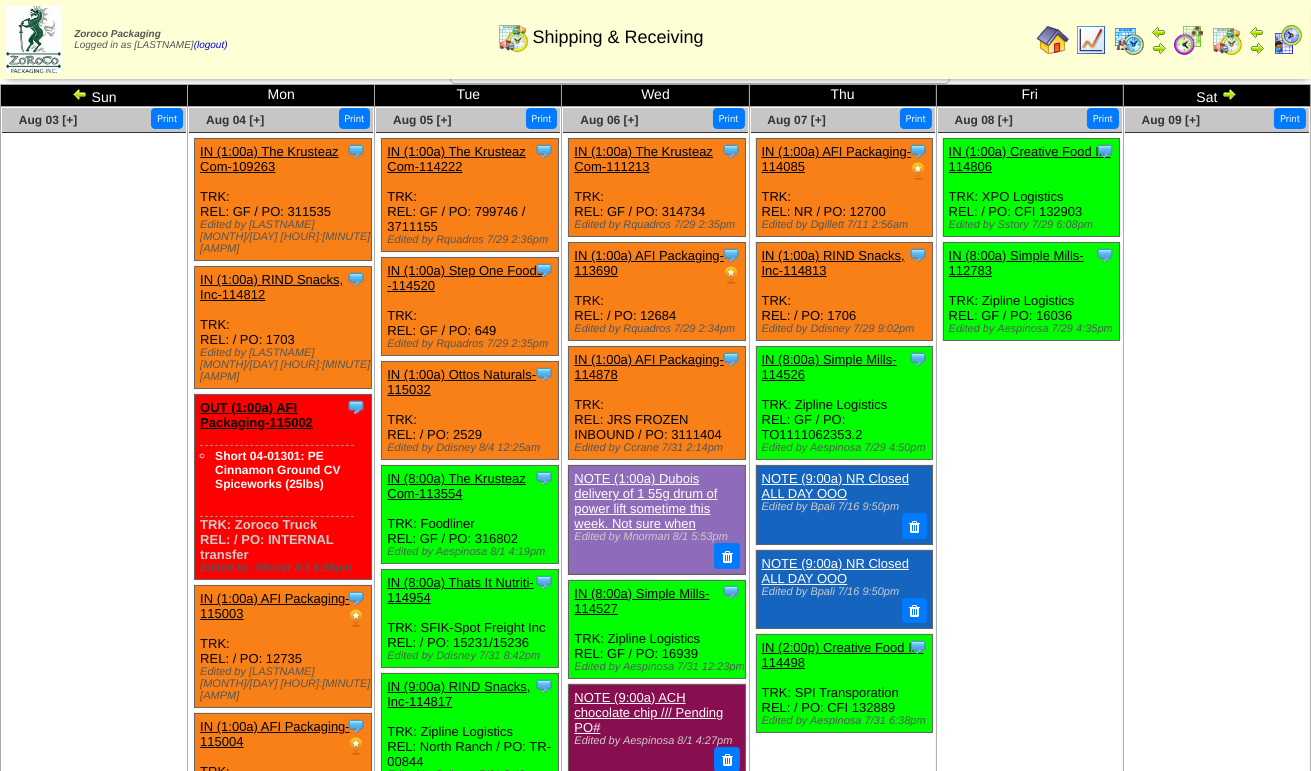scroll, scrollTop: 0, scrollLeft: 0, axis: both 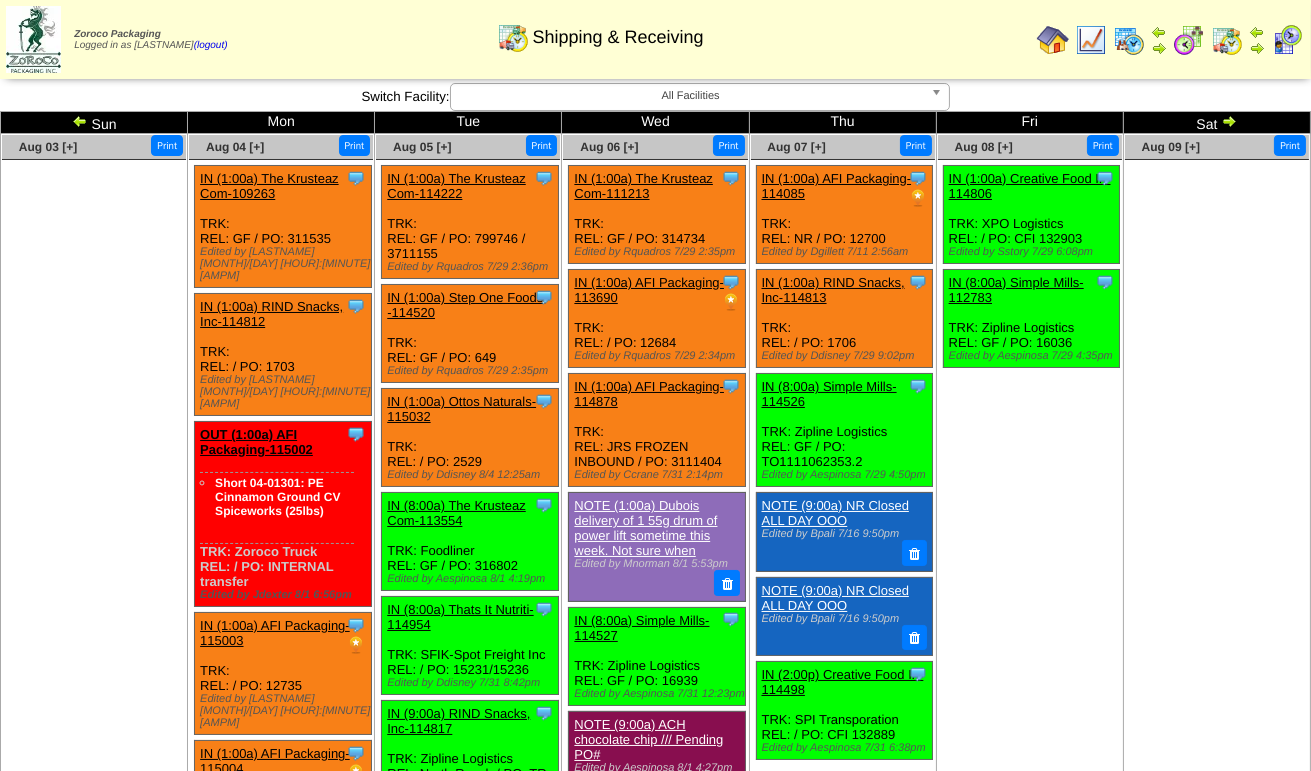 click at bounding box center [940, 97] 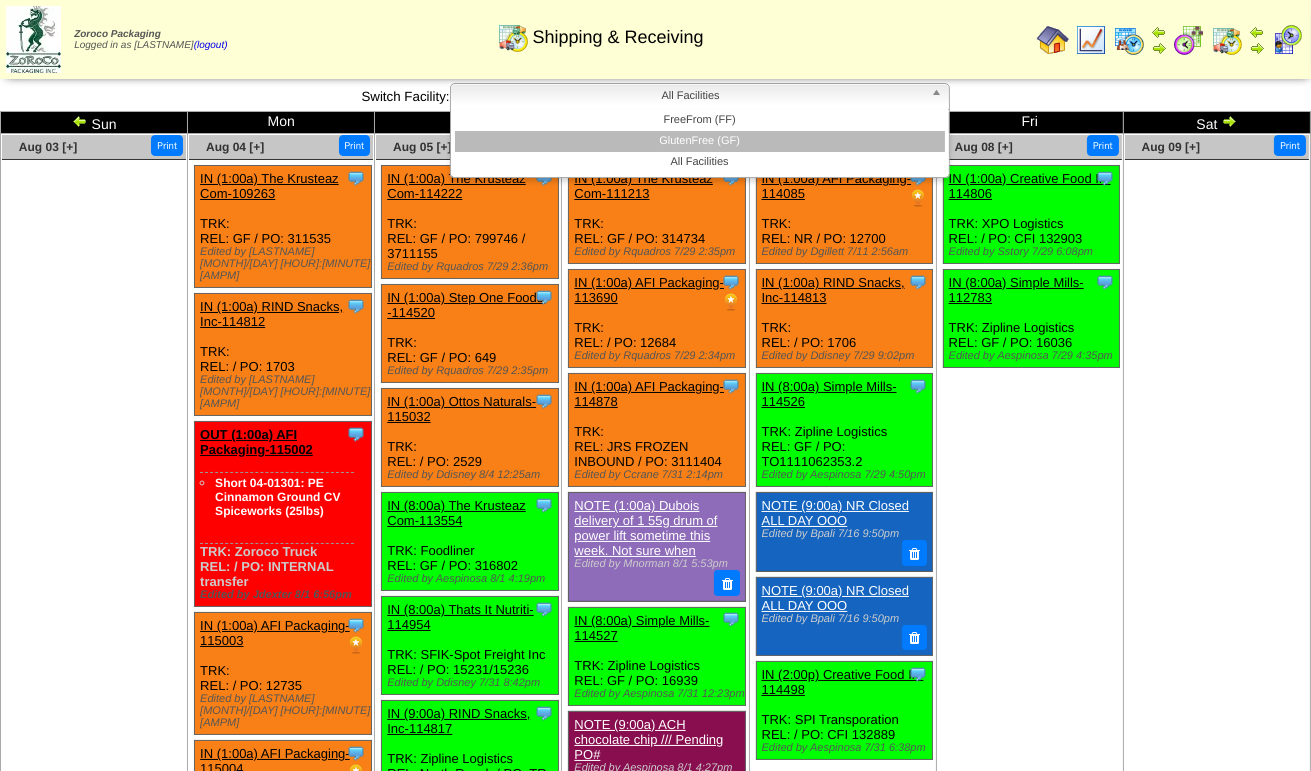 click on "GlutenFree (GF)" at bounding box center (700, 141) 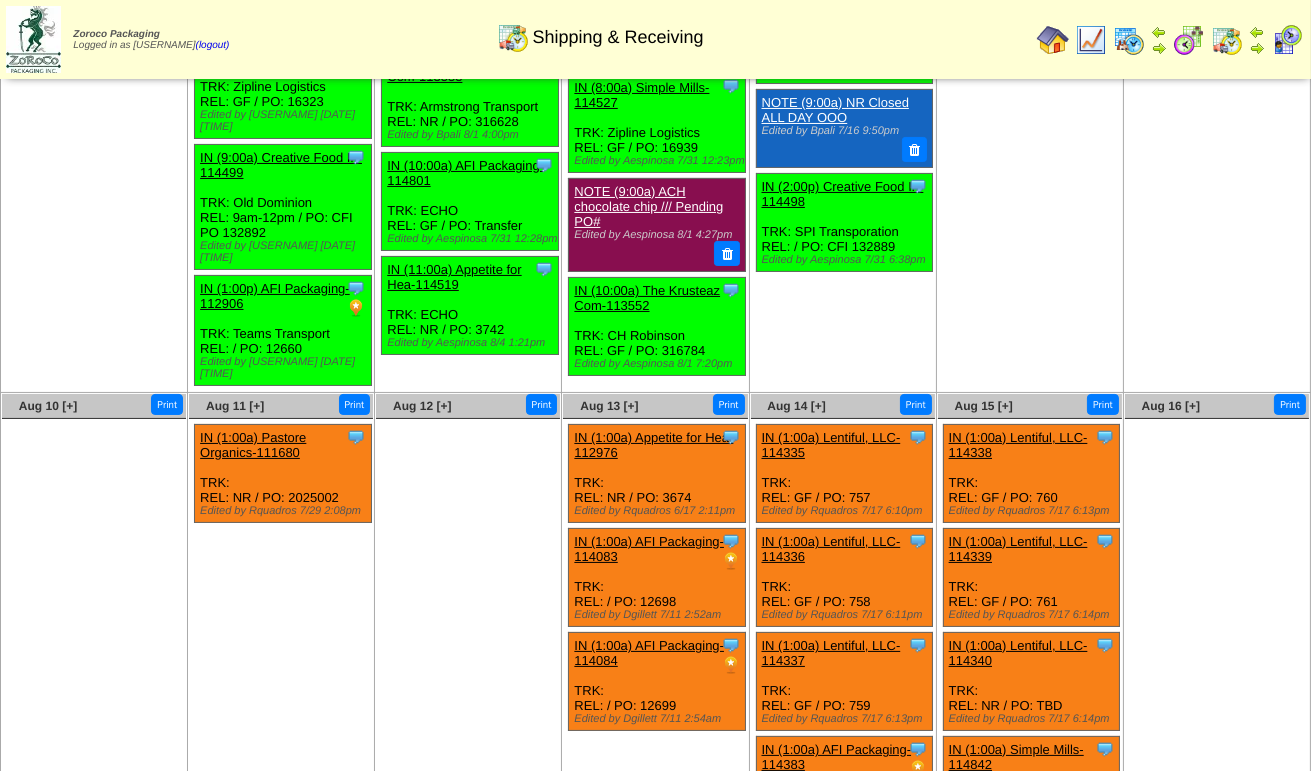 scroll, scrollTop: 524, scrollLeft: 0, axis: vertical 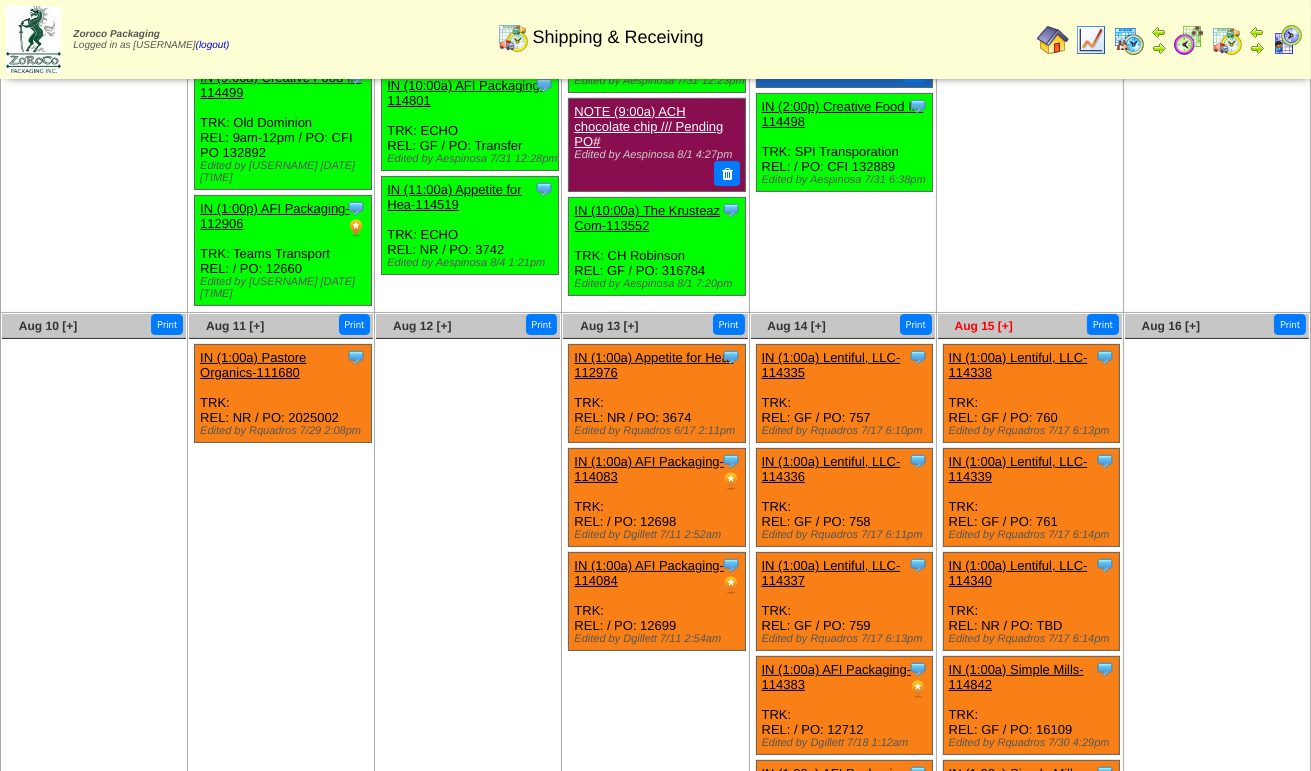 click on "Aug 15                        [+]" at bounding box center (984, 326) 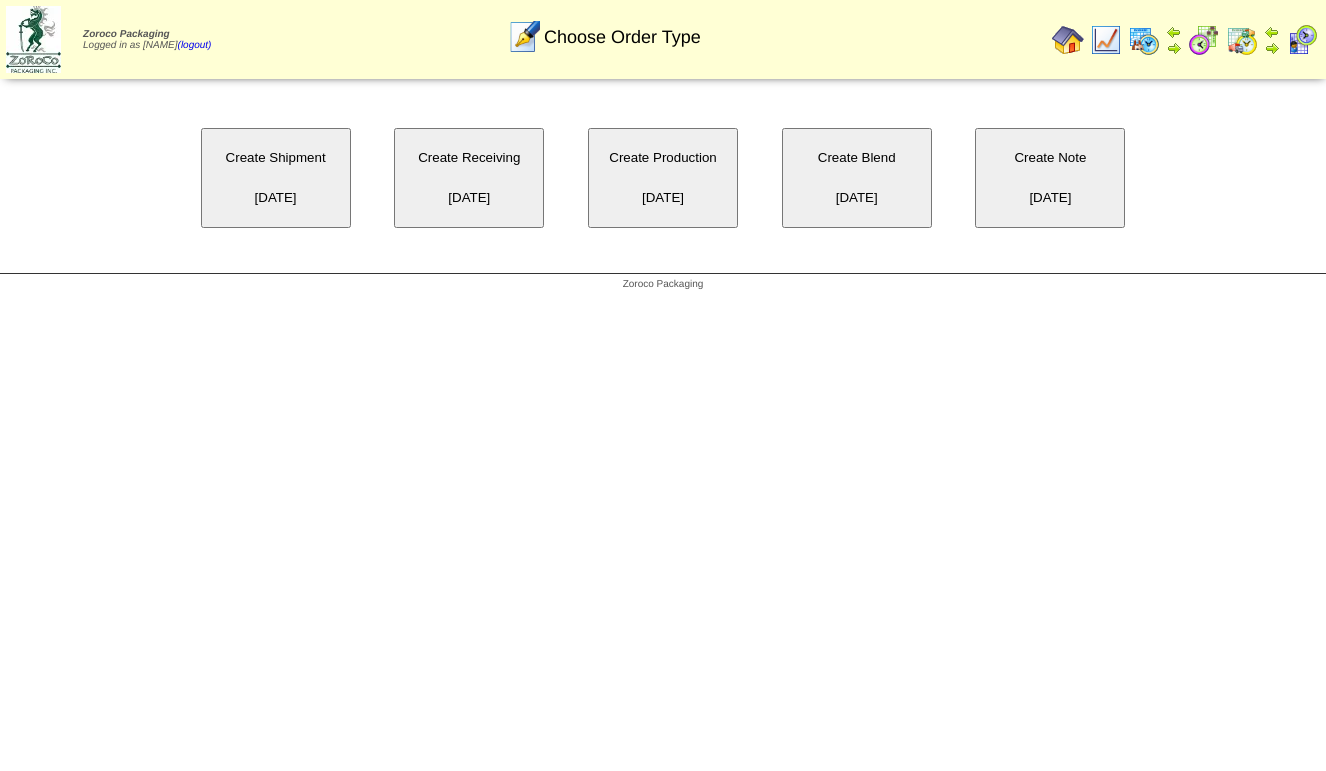 scroll, scrollTop: 0, scrollLeft: 0, axis: both 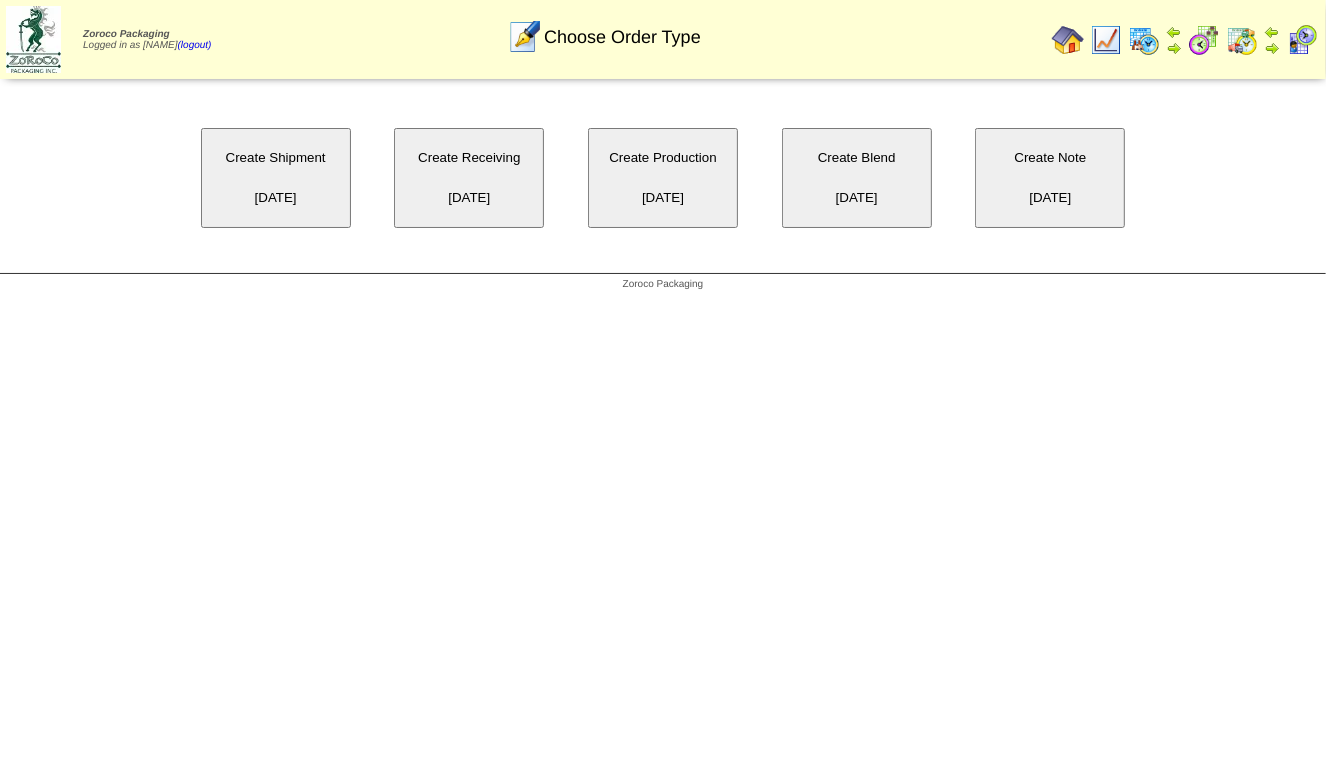 click on "Create Note
08/15/2025" at bounding box center [1050, 178] 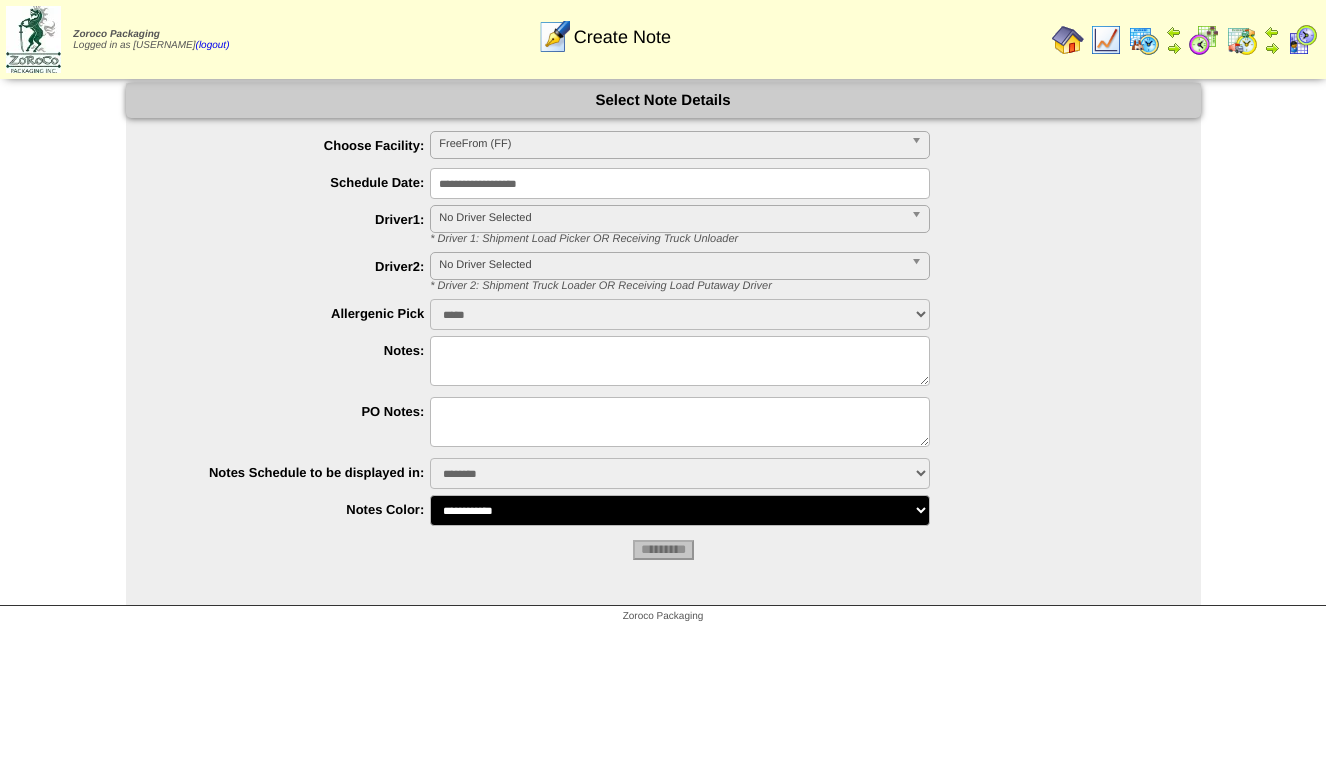 scroll, scrollTop: 0, scrollLeft: 0, axis: both 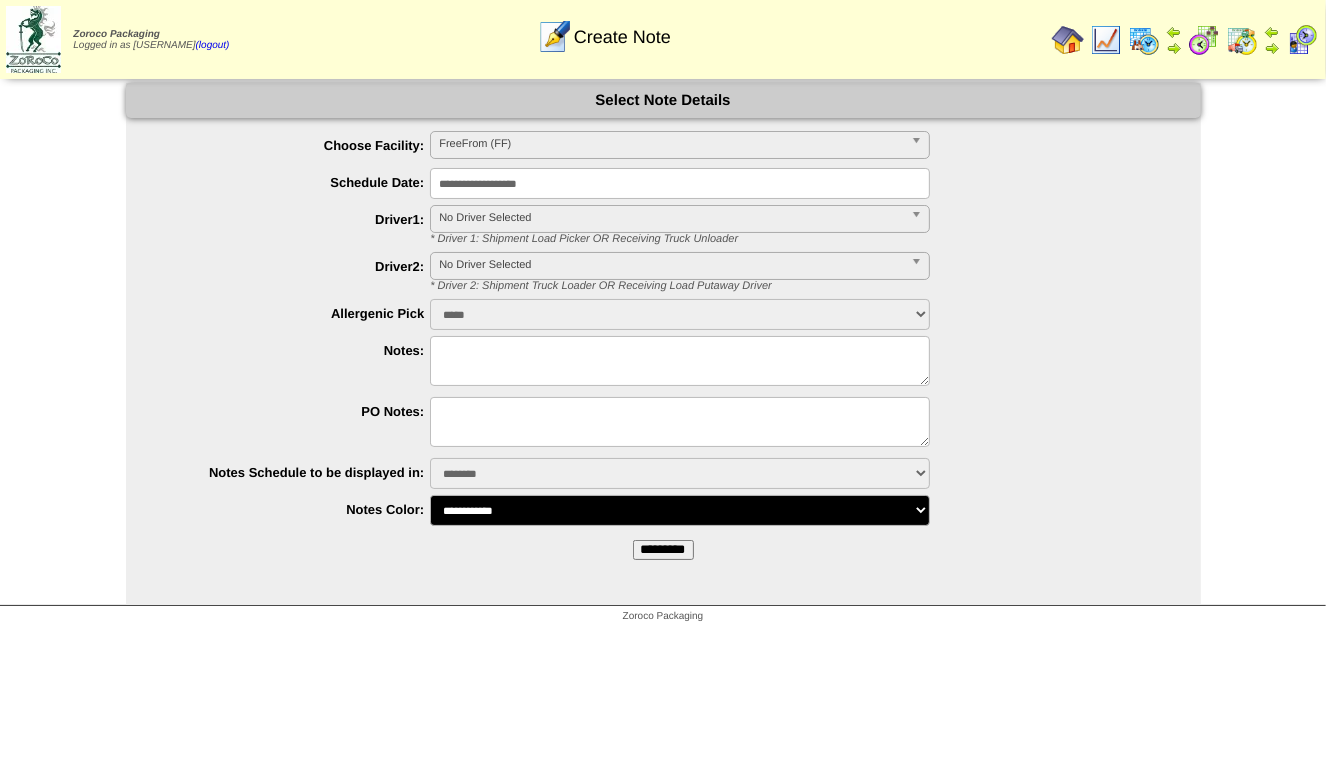 click at bounding box center [680, 361] 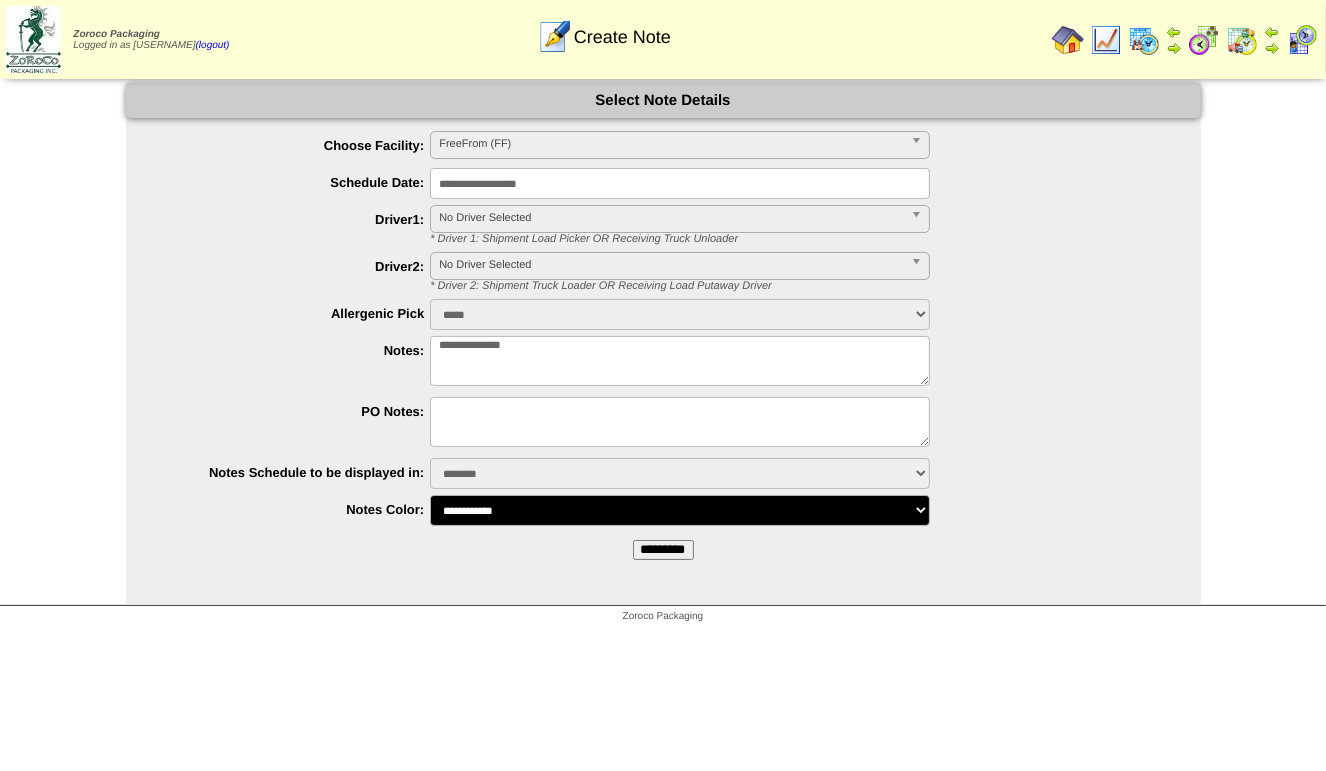 type on "**********" 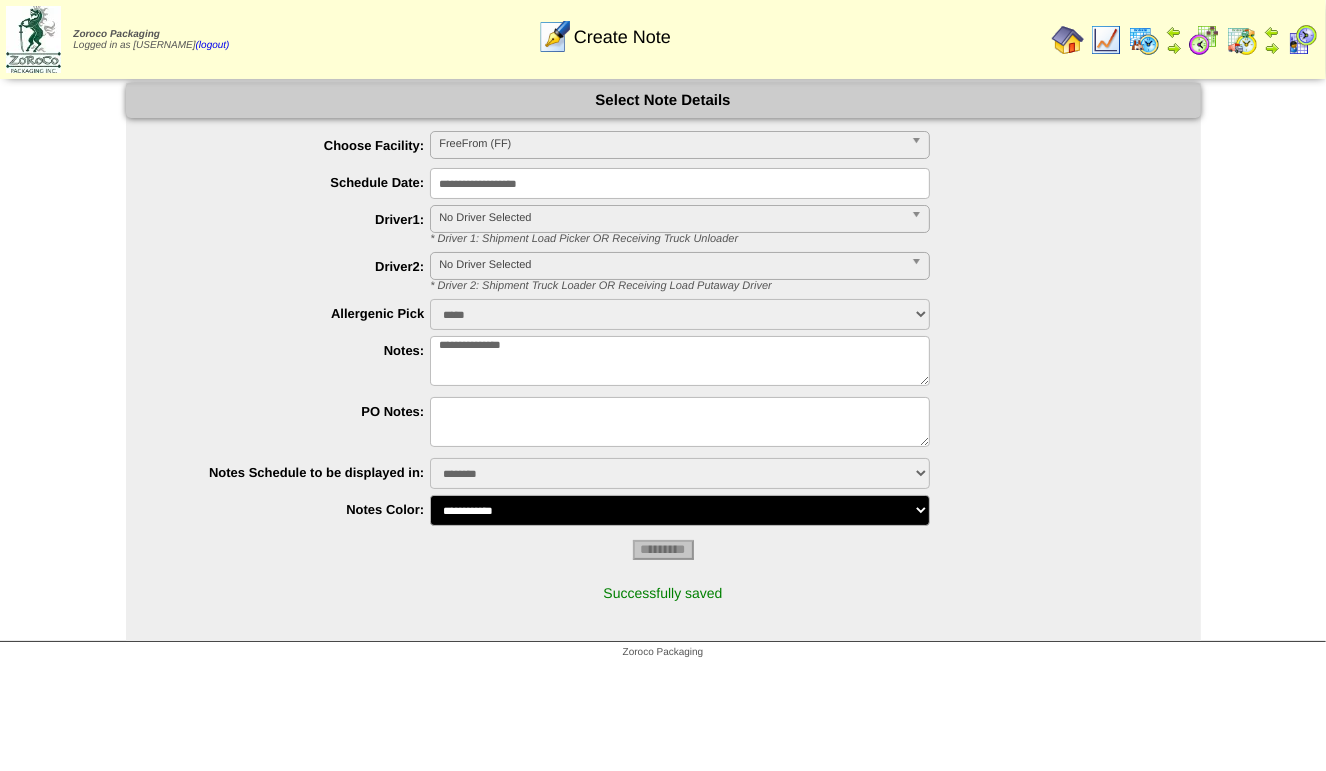 click at bounding box center (1242, 40) 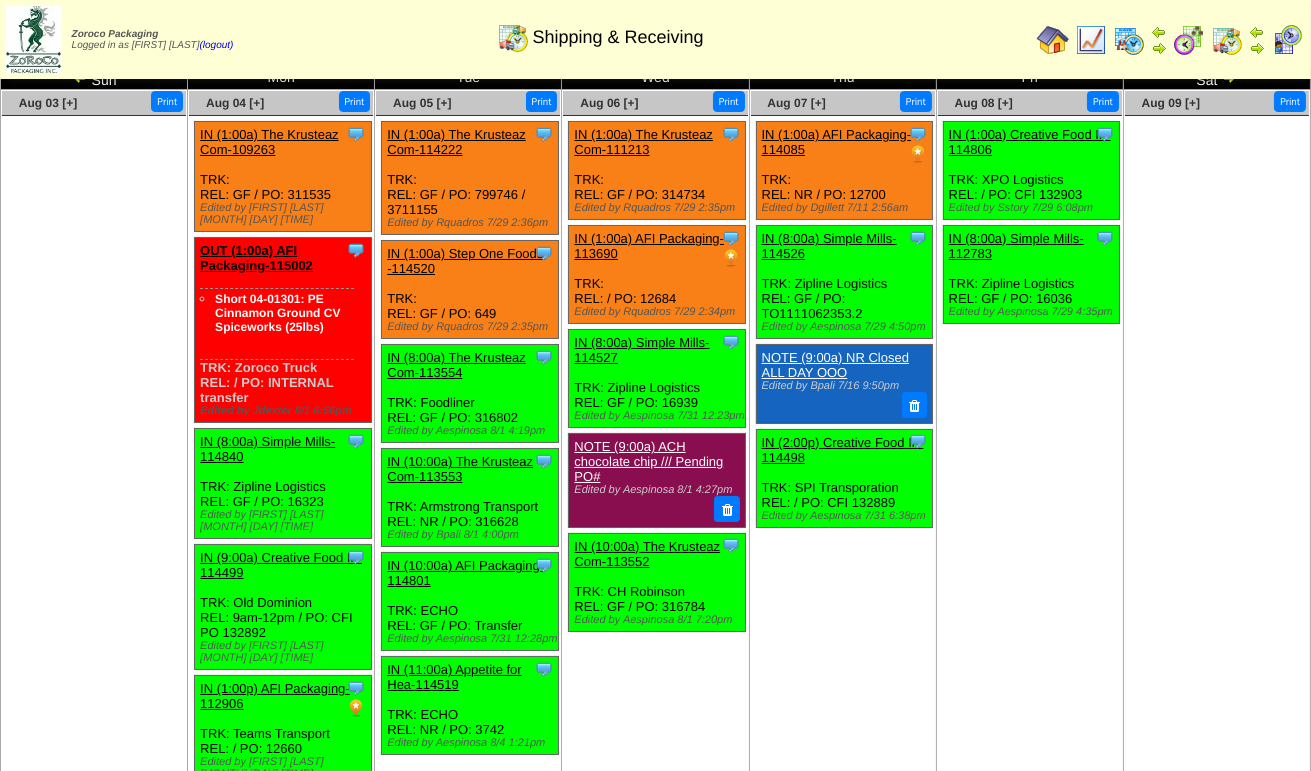 scroll, scrollTop: 0, scrollLeft: 0, axis: both 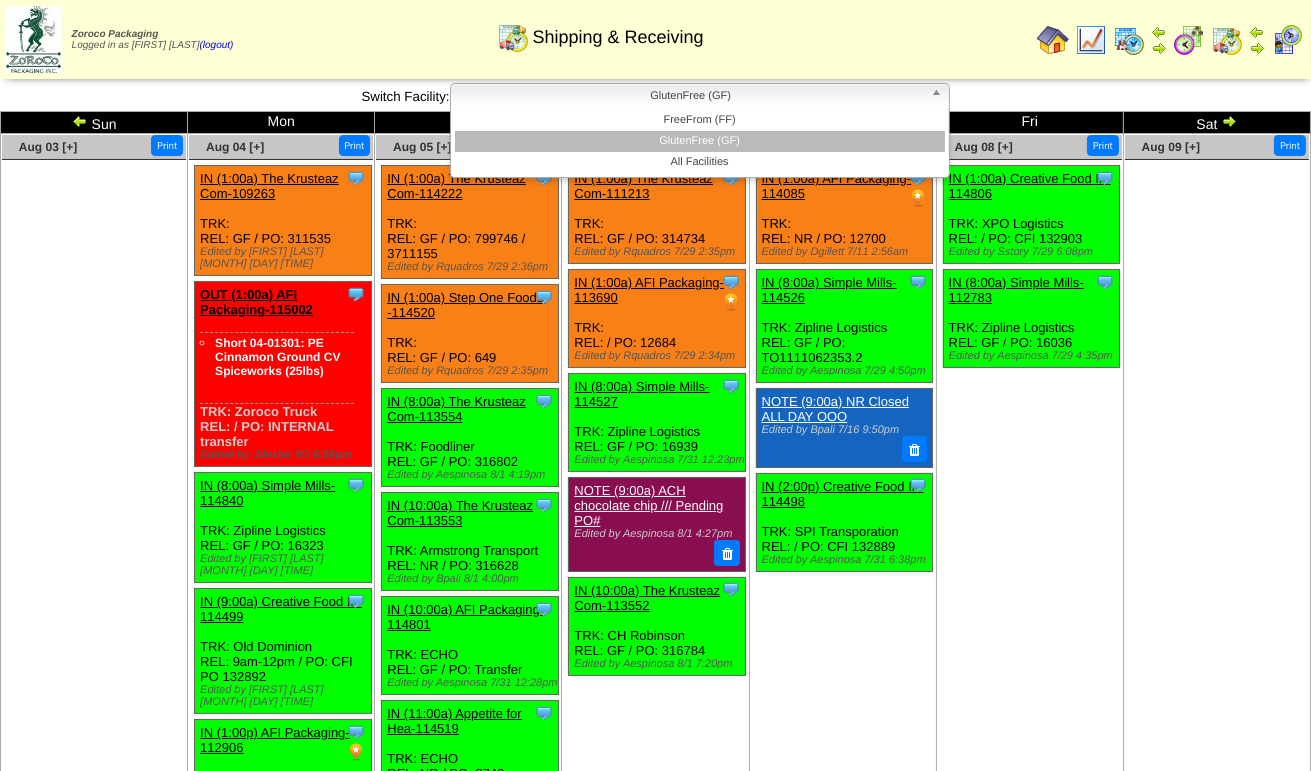 click on "GlutenFree (GF)" at bounding box center [691, 96] 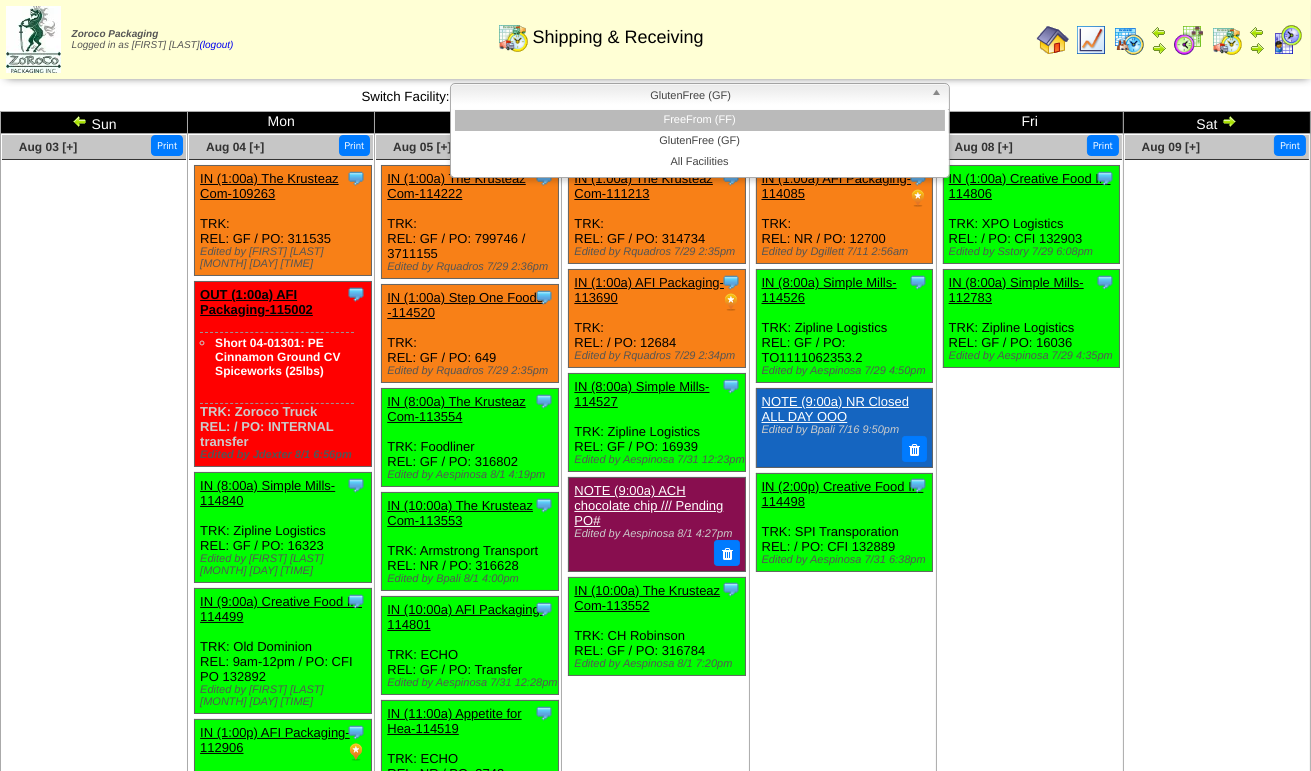 click on "FreeFrom (FF)" at bounding box center [700, 120] 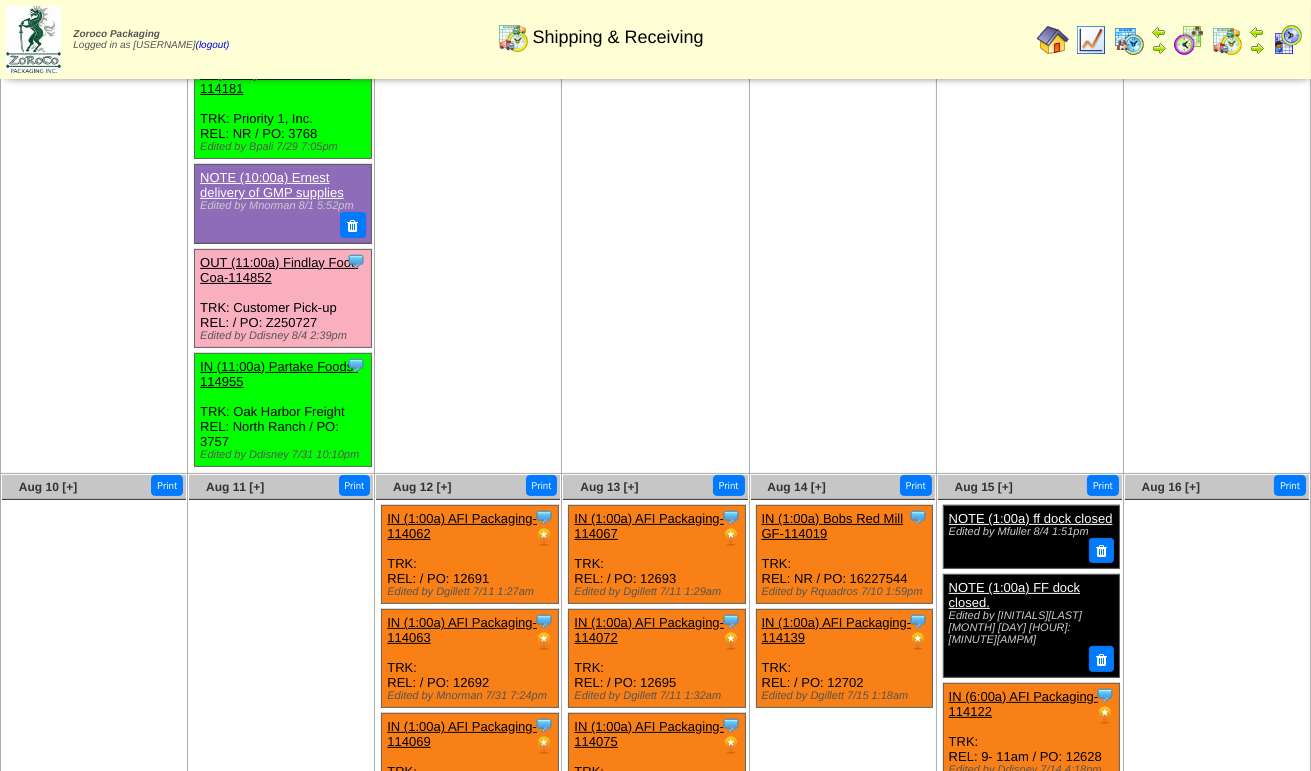 scroll, scrollTop: 919, scrollLeft: 0, axis: vertical 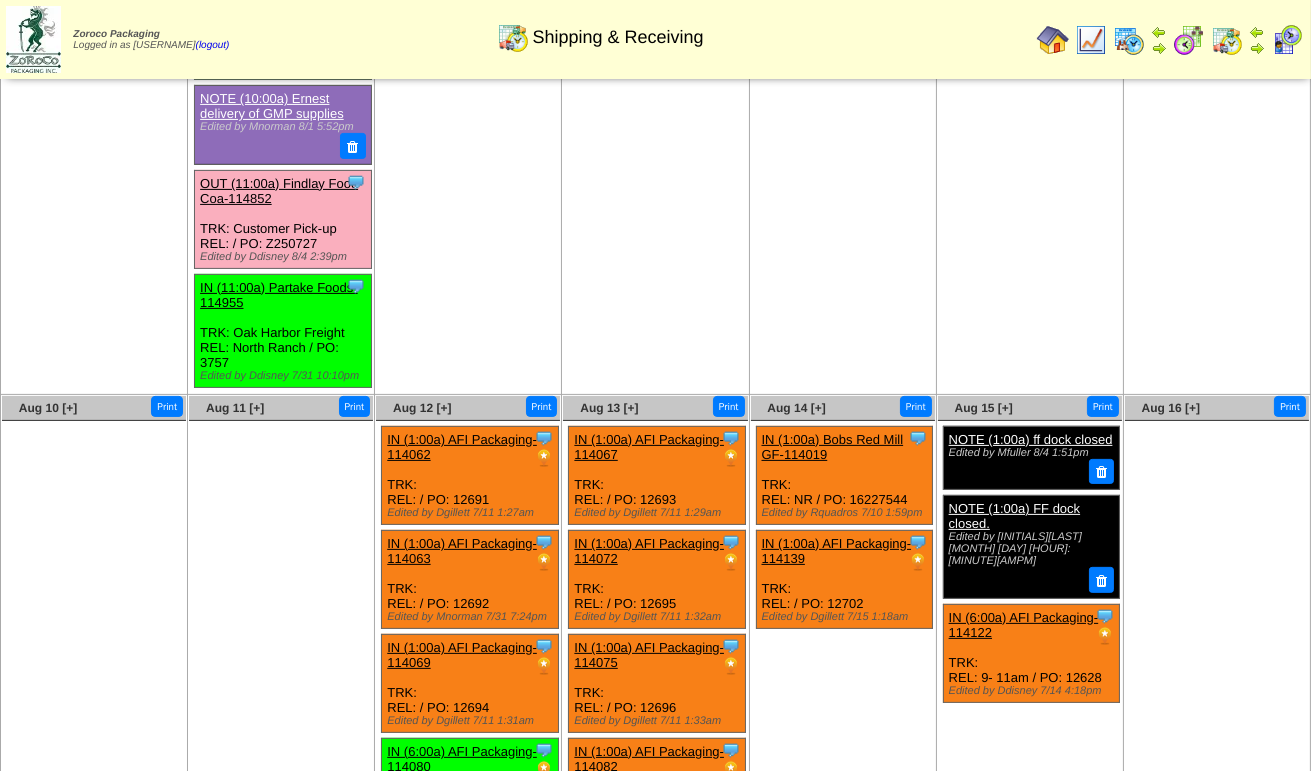 click on "NOTE
(1:00a)
FF dock closed." at bounding box center (1014, 516) 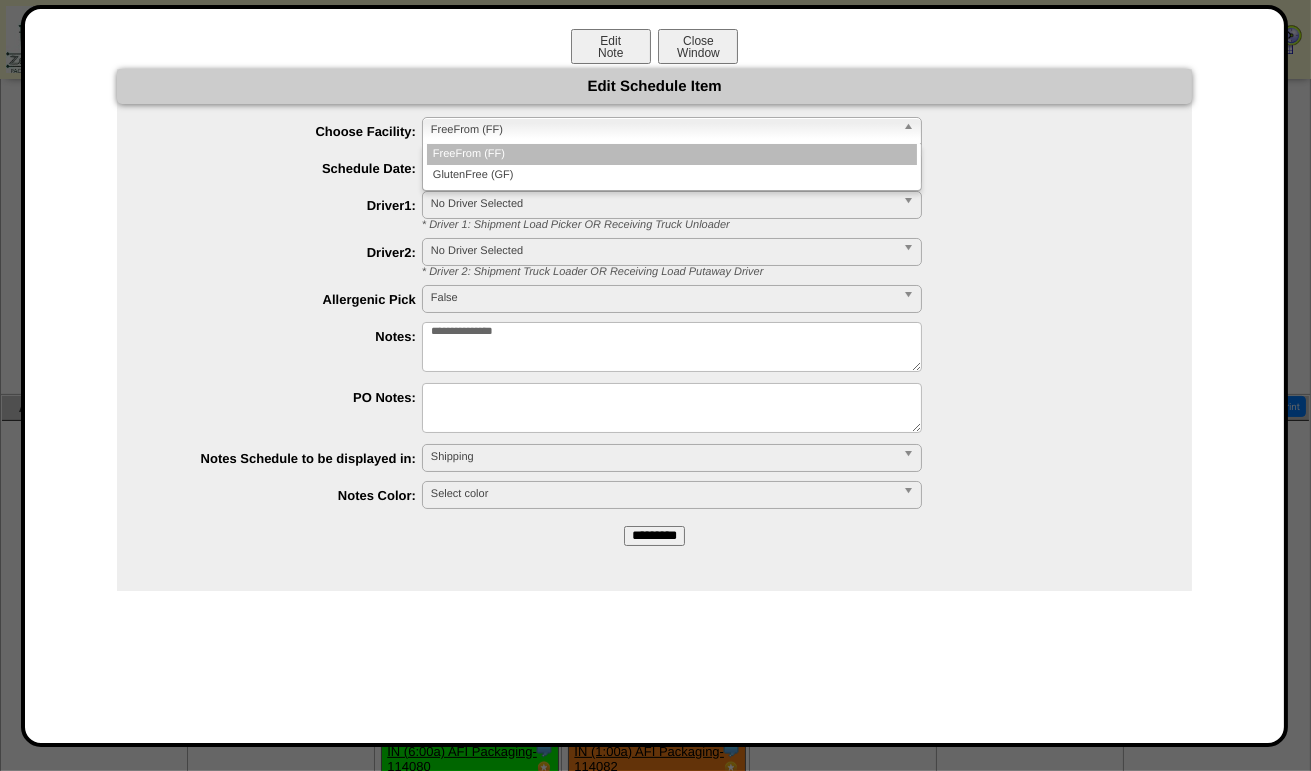 click on "FreeFrom (FF)" at bounding box center [663, 130] 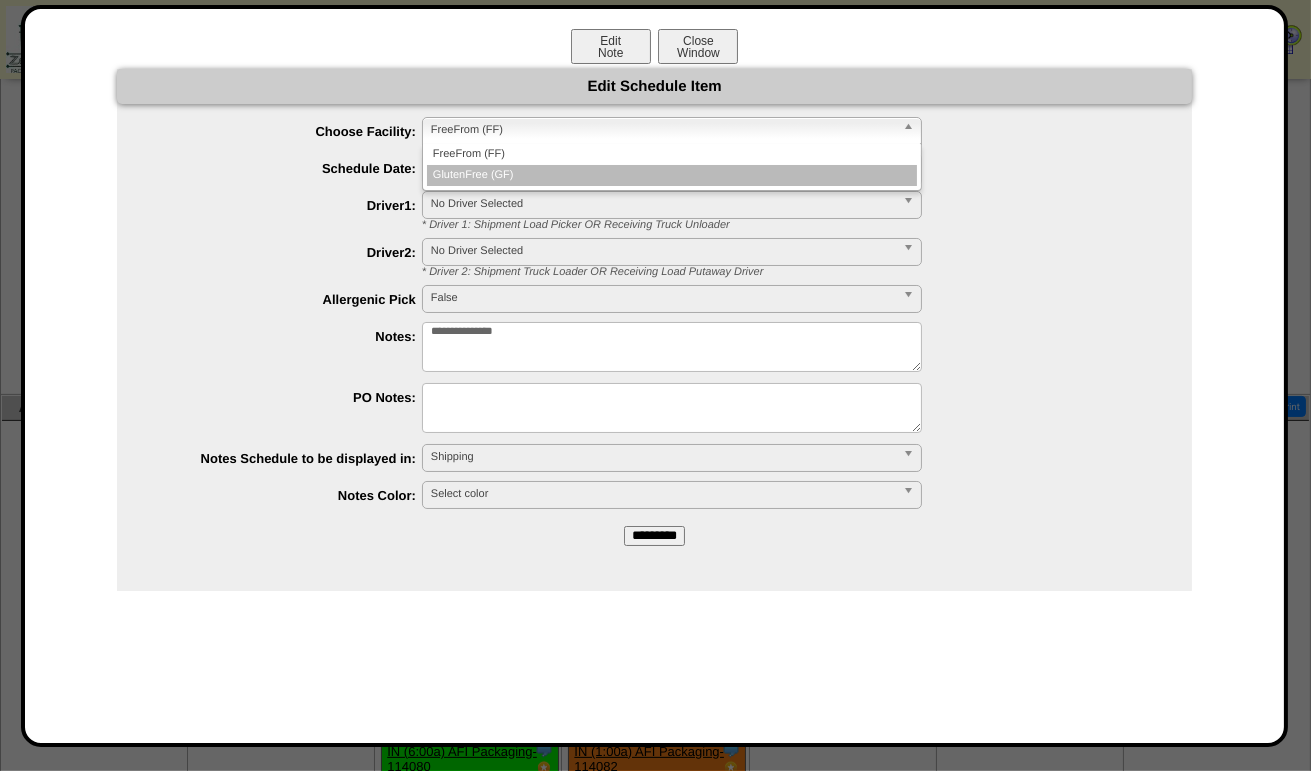 click on "GlutenFree (GF)" at bounding box center [672, 175] 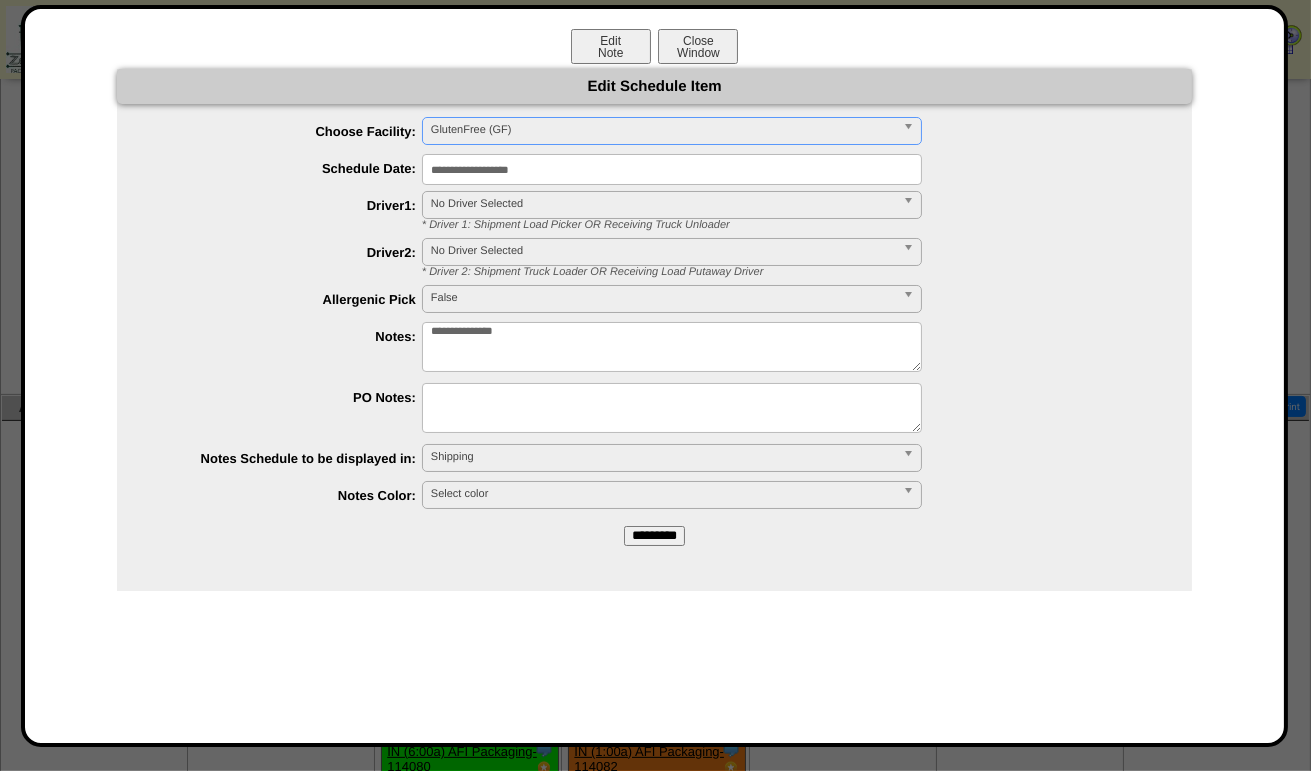 click on "*********" at bounding box center [654, 536] 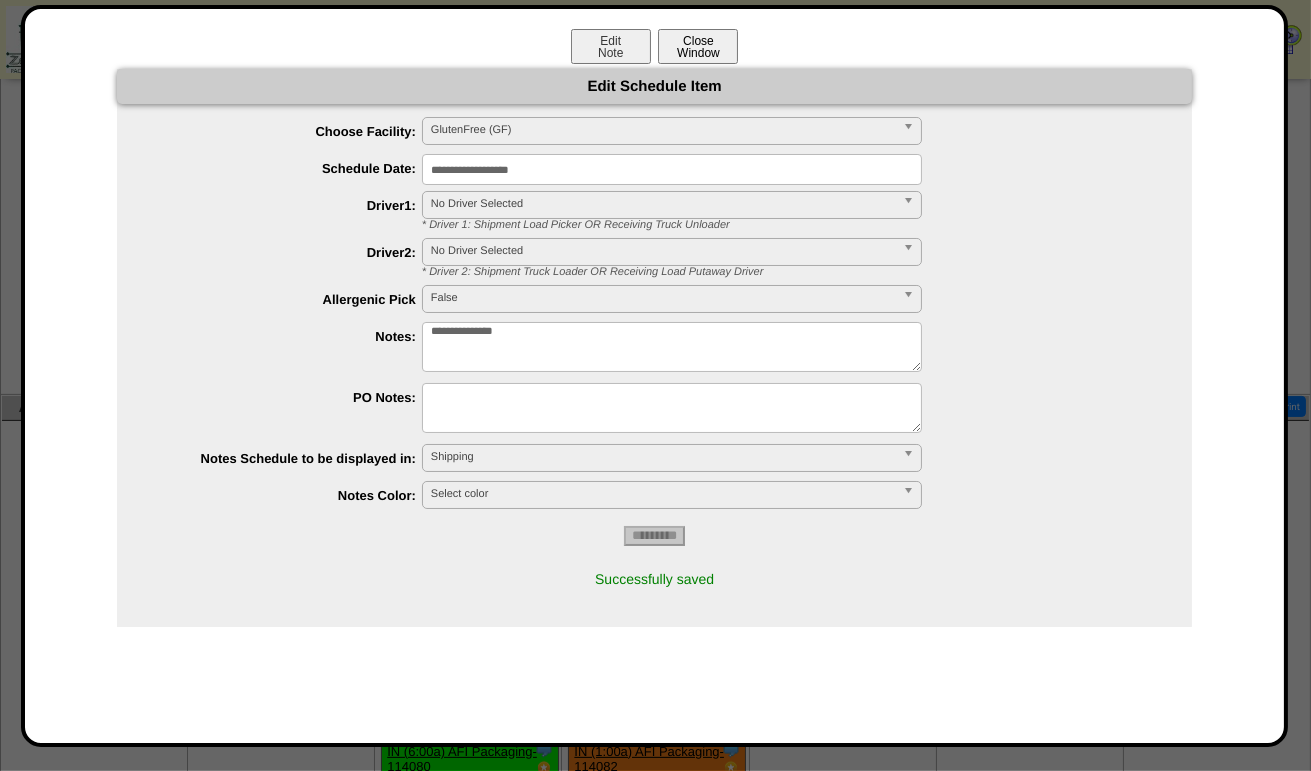 click on "Close Window" at bounding box center [698, 46] 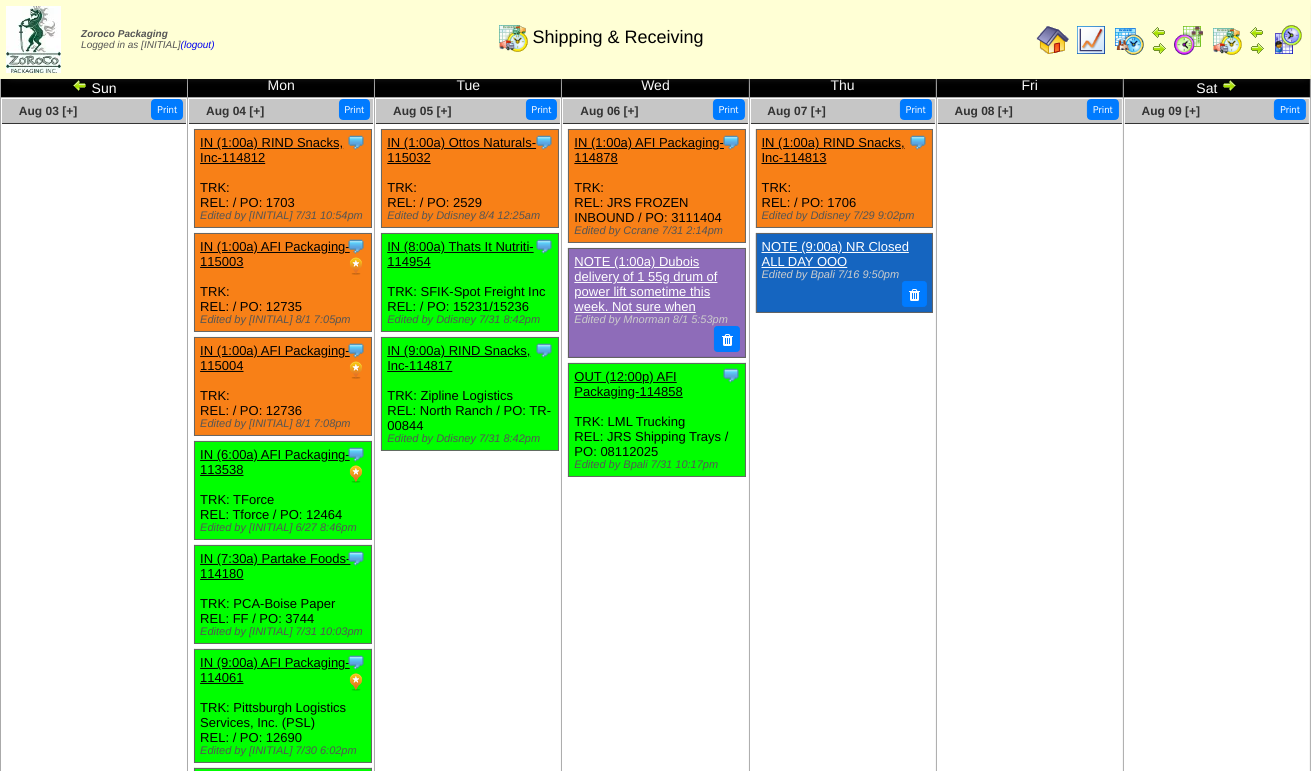 scroll, scrollTop: 0, scrollLeft: 0, axis: both 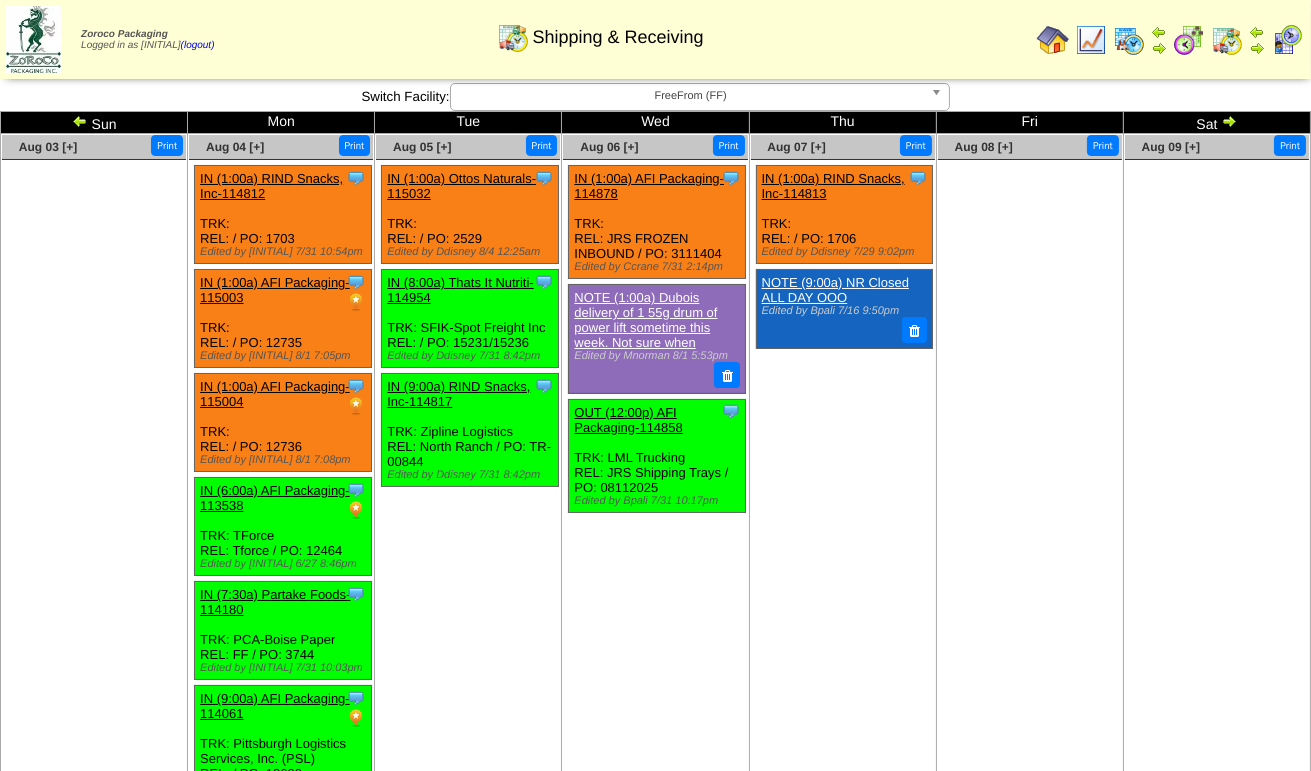 click on "FreeFrom (FF)" at bounding box center [691, 96] 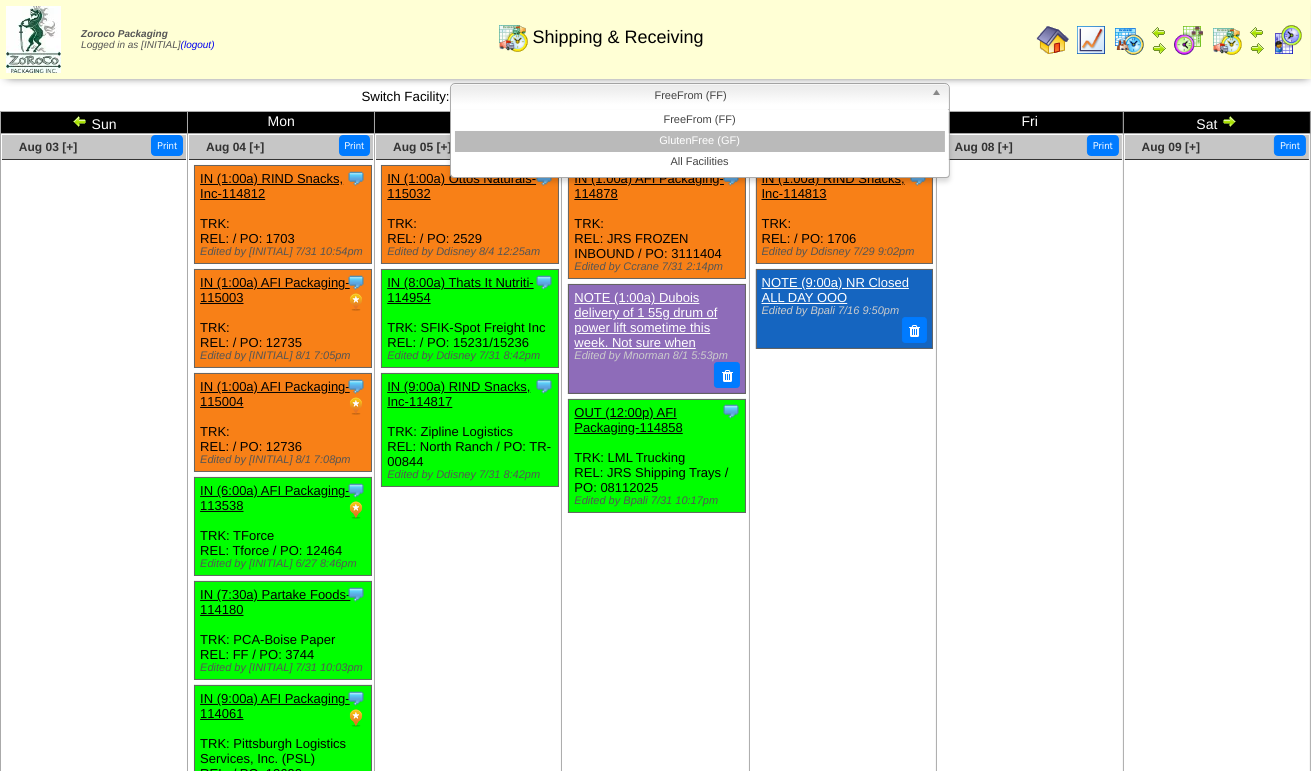 click on "GlutenFree (GF)" at bounding box center [700, 141] 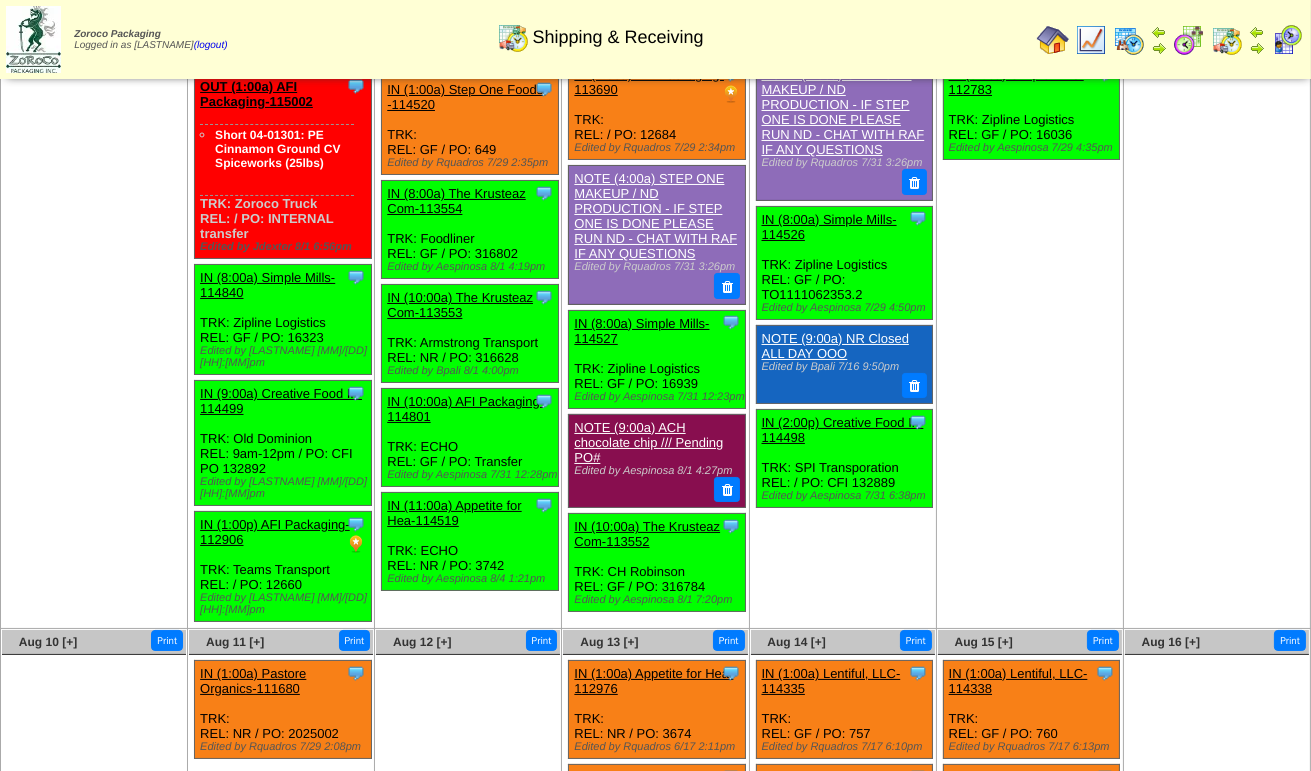 scroll, scrollTop: 0, scrollLeft: 0, axis: both 